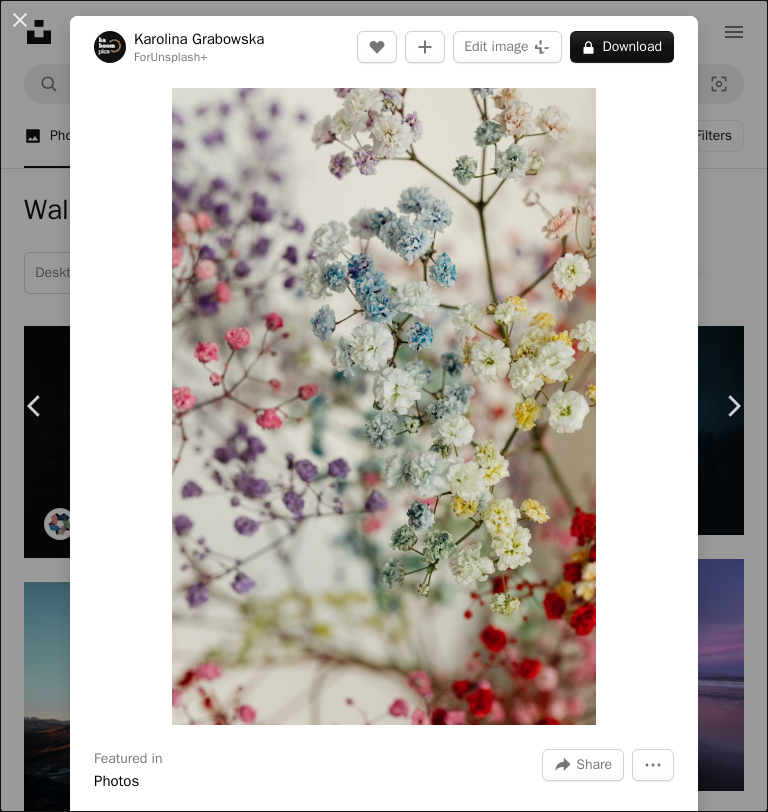 scroll, scrollTop: 3447, scrollLeft: 0, axis: vertical 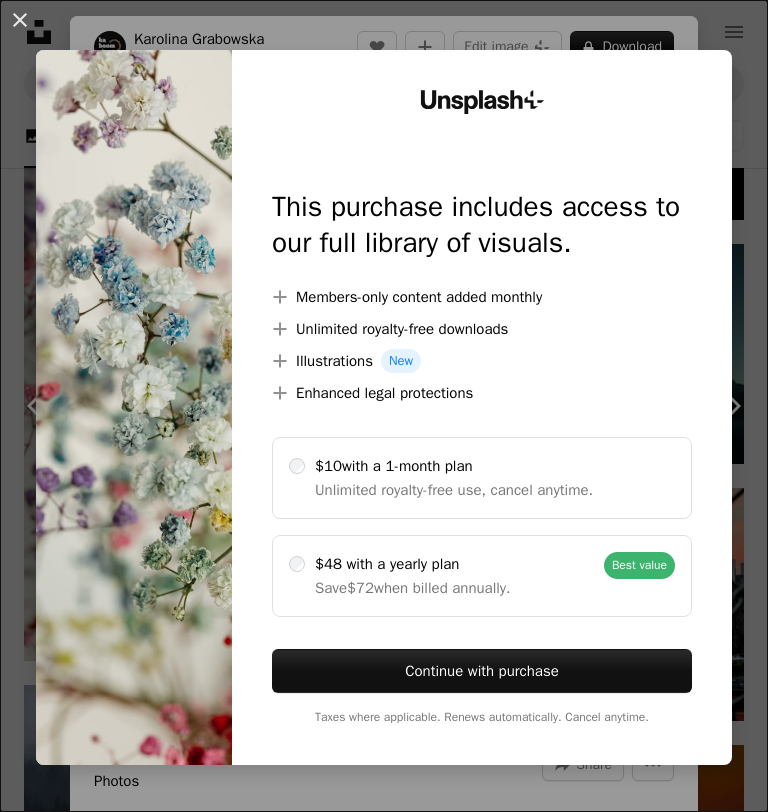 click at bounding box center [134, 407] 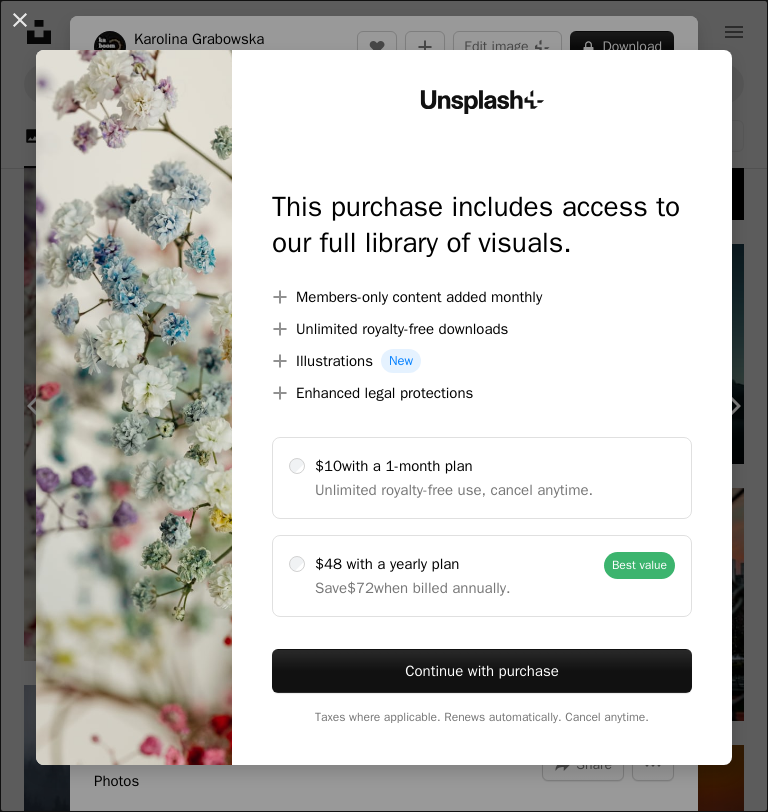 click on "An X shape" at bounding box center (20, 20) 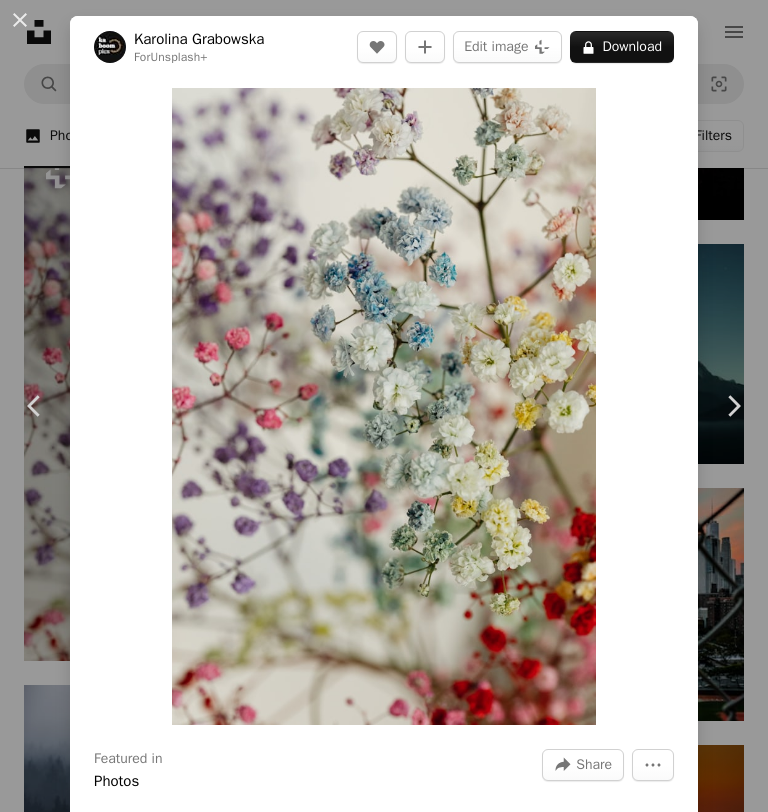 click at bounding box center [384, 406] 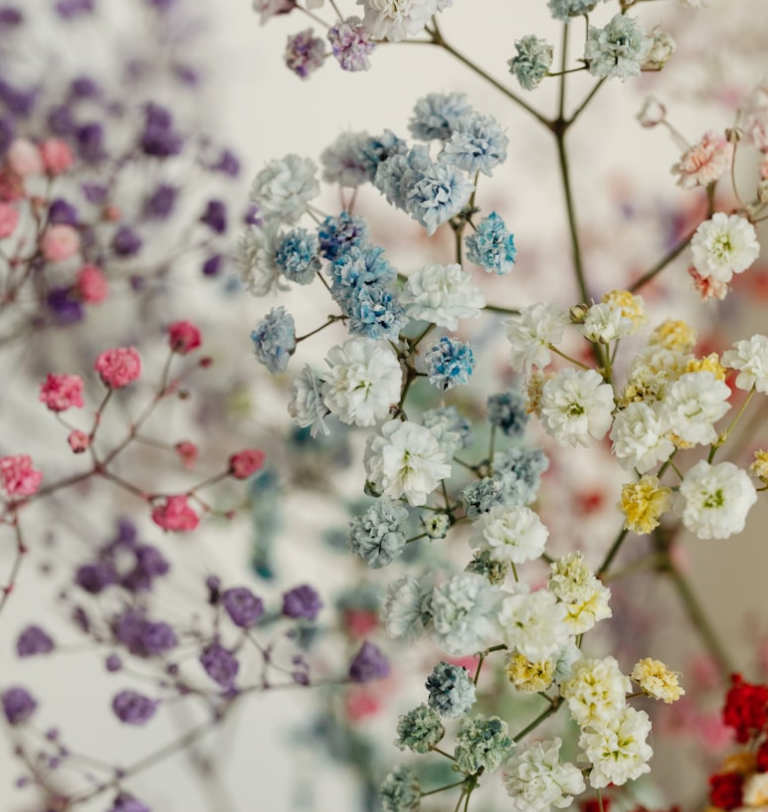 scroll, scrollTop: 0, scrollLeft: 0, axis: both 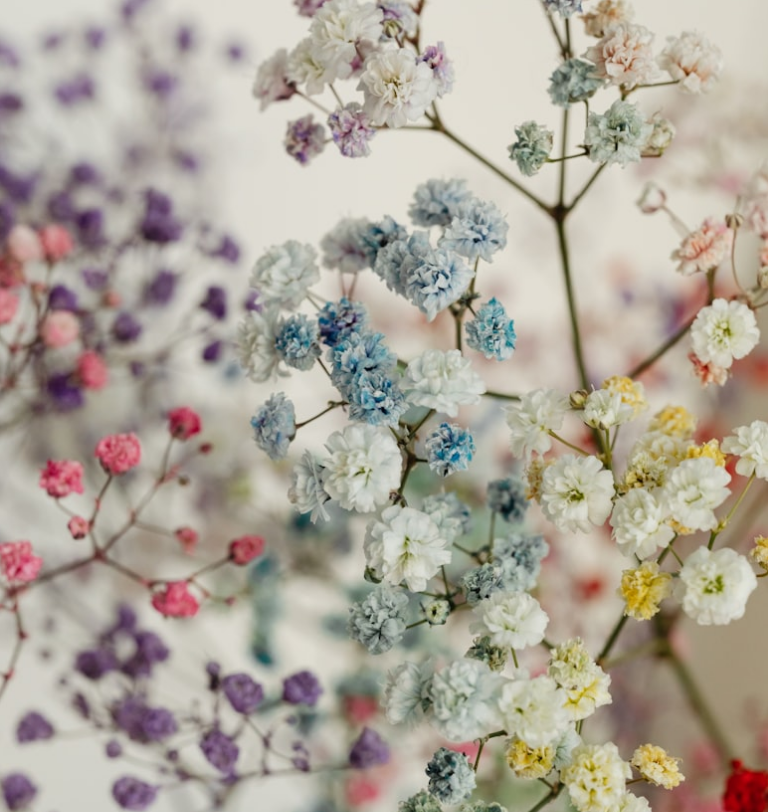 click at bounding box center [384, 576] 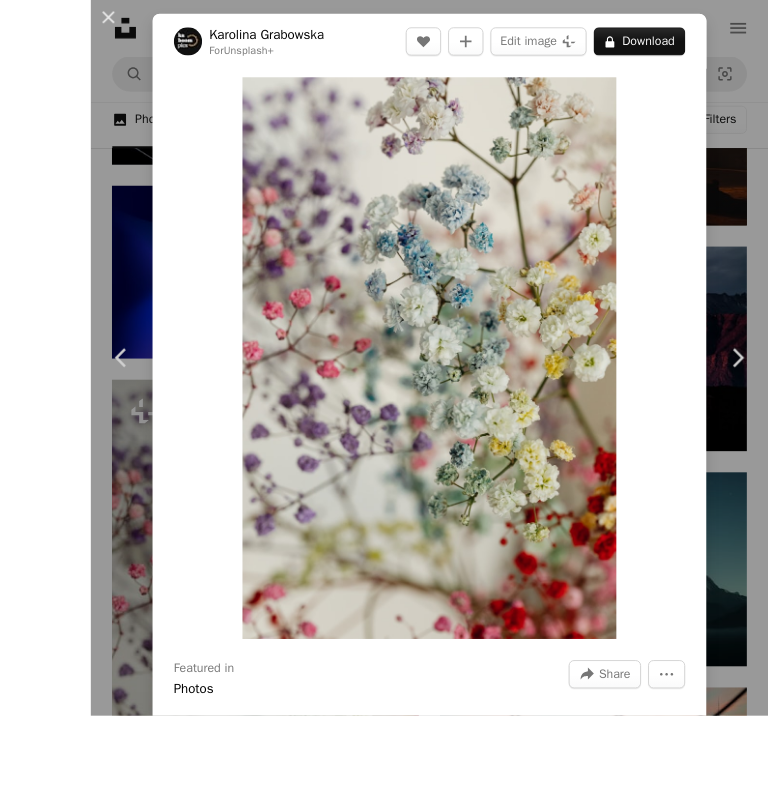 scroll, scrollTop: 3436, scrollLeft: 0, axis: vertical 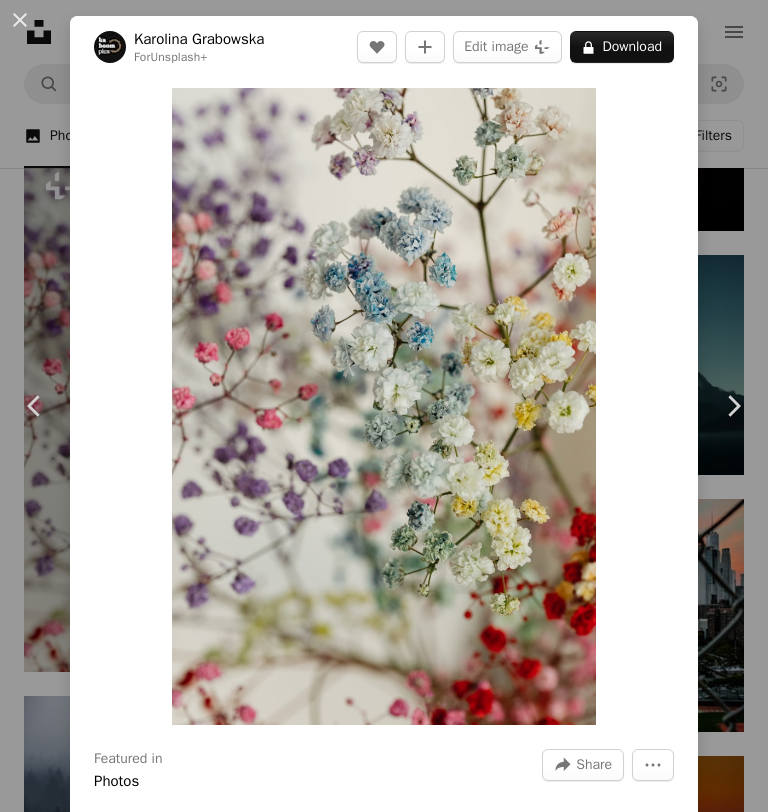 click on "An X shape Chevron left Chevron right [FIRST] [LAST] For Unsplash+ A heart A plus sign Edit image Plus sign for Unsplash+ A lock Download Zoom in Featured in Photos A forward-right arrow Share More Actions Calendar outlined Published on February 17, 2023 Safety Licensed under the Unsplash+ License wallpaper background iphone wallpaper laptop wallpaper 4K Images flower flowers full hd wallpaper 1,000,000+ Free Images full screen wallpaper aesthetic wallpaper minimal screensaver floral sakura decor imac wallpaper floral composition Creative Commons images From this series Plus sign for Unsplash+ Plus sign for Unsplash+ Plus sign for Unsplash+ Plus sign for Unsplash+ Plus sign for Unsplash+ Plus sign for Unsplash+ Plus sign for Unsplash+ Plus sign for Unsplash+ Plus sign for Unsplash+ Plus sign for Unsplash+ Related images Plus sign for Unsplash+ A heart A plus sign [FIRST] [LAST] For Unsplash+ A lock Download Plus sign for Unsplash+ A heart A plus sign [FIRST] [LAST] For Unsplash+" at bounding box center [384, 406] 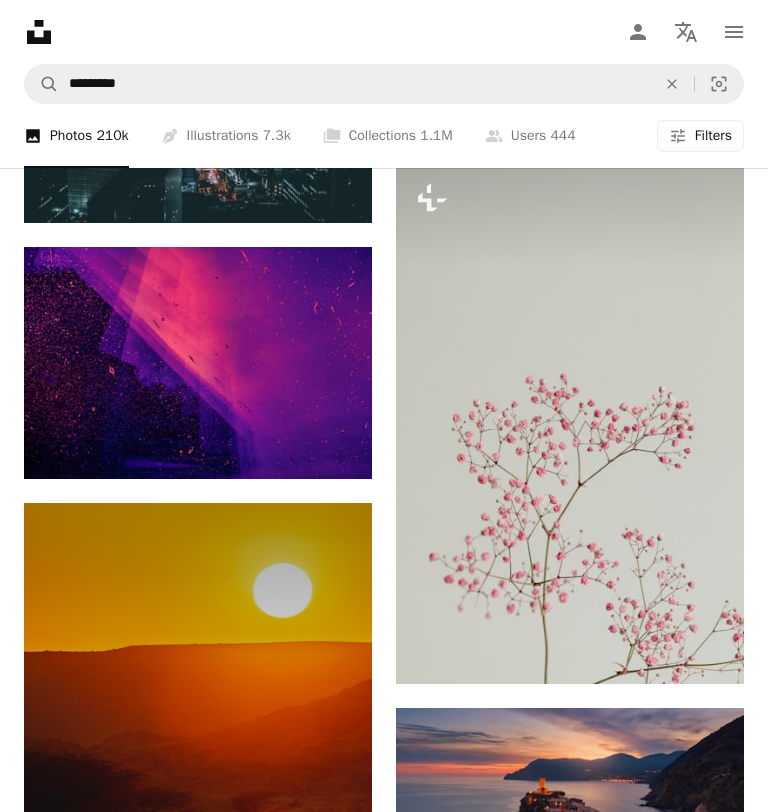 scroll, scrollTop: 5921, scrollLeft: 0, axis: vertical 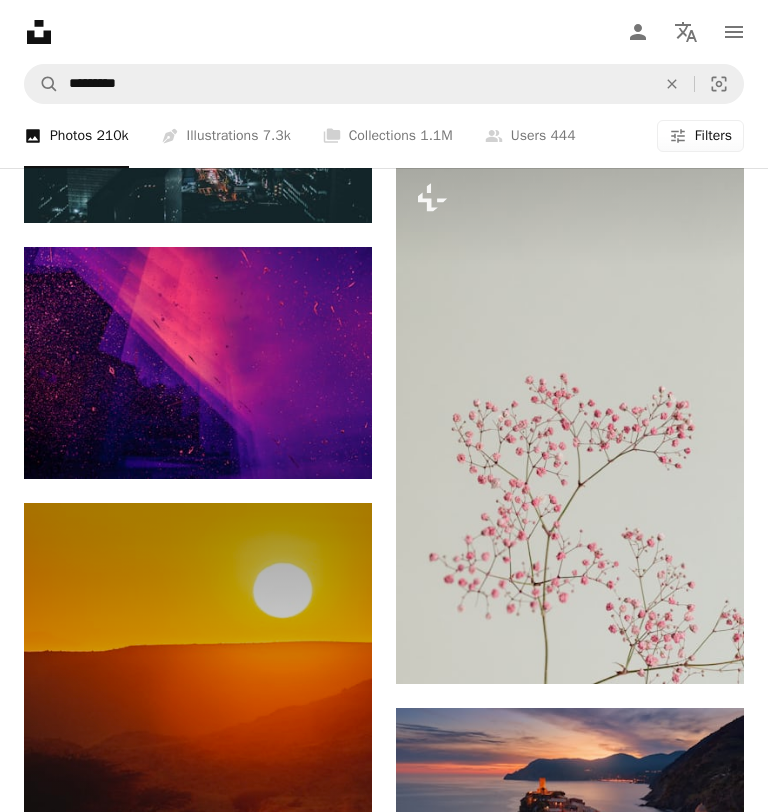 click on "An X shape" at bounding box center [20, 20] 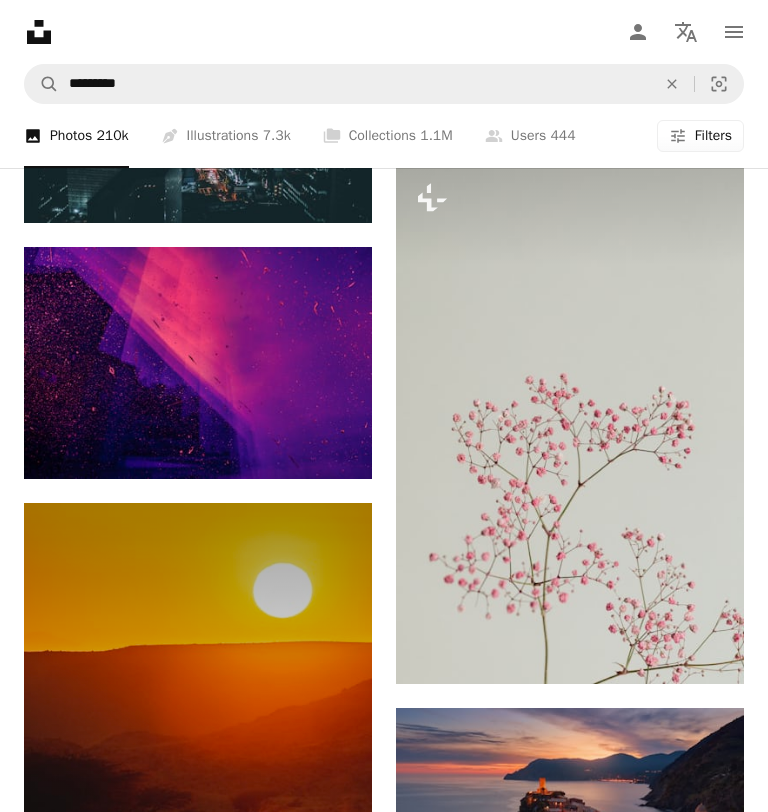 click at bounding box center (570, 423) 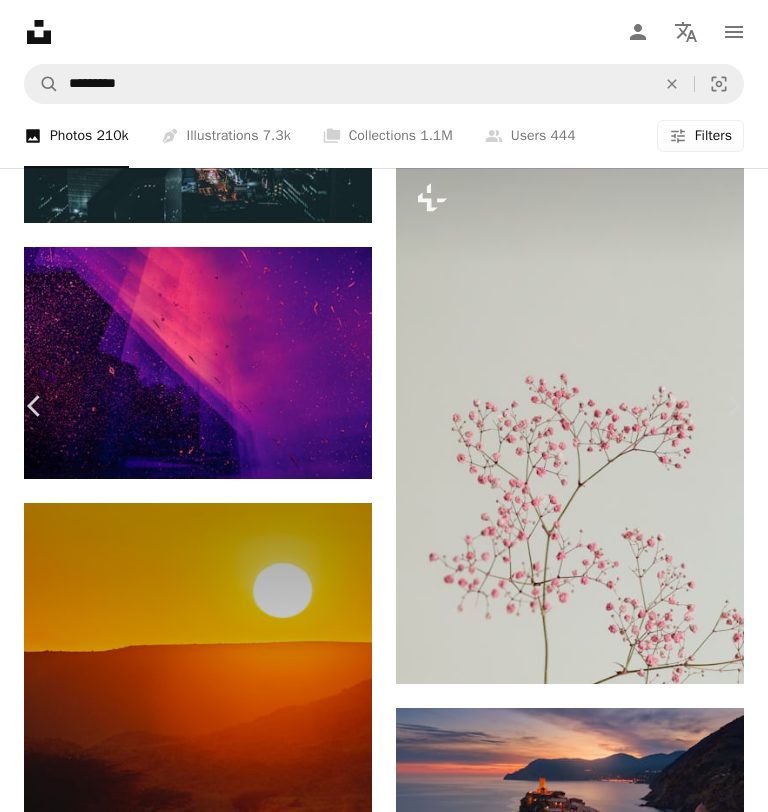 scroll, scrollTop: 5994, scrollLeft: 0, axis: vertical 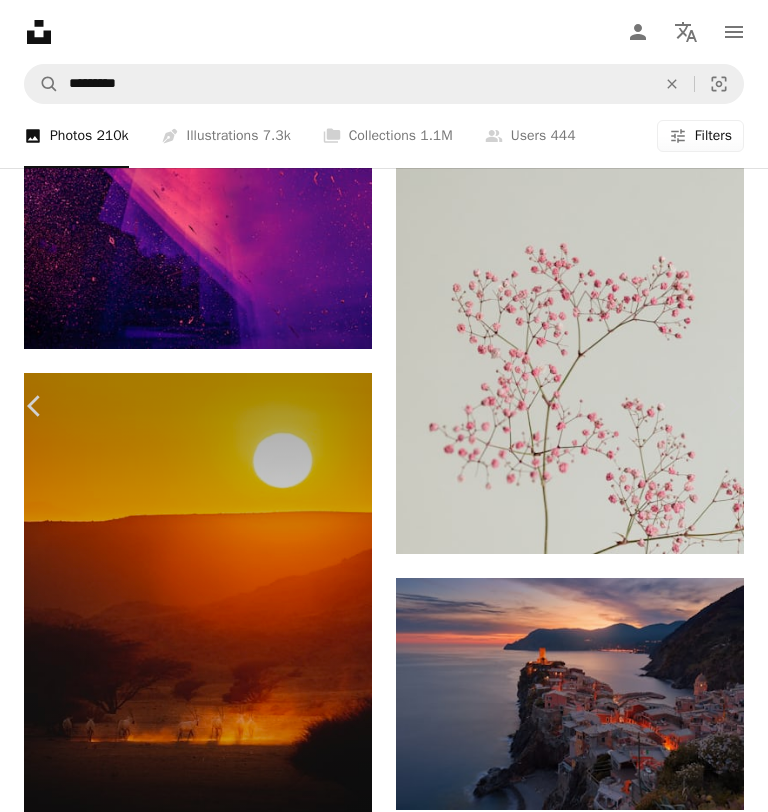 click on "An X shape" at bounding box center [20, 20] 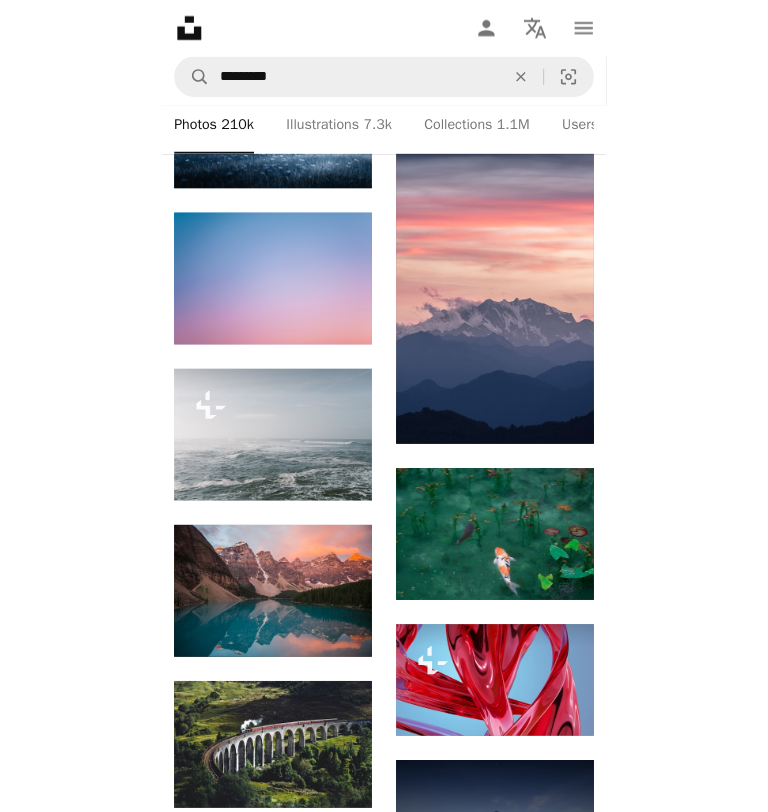scroll, scrollTop: 14248, scrollLeft: 0, axis: vertical 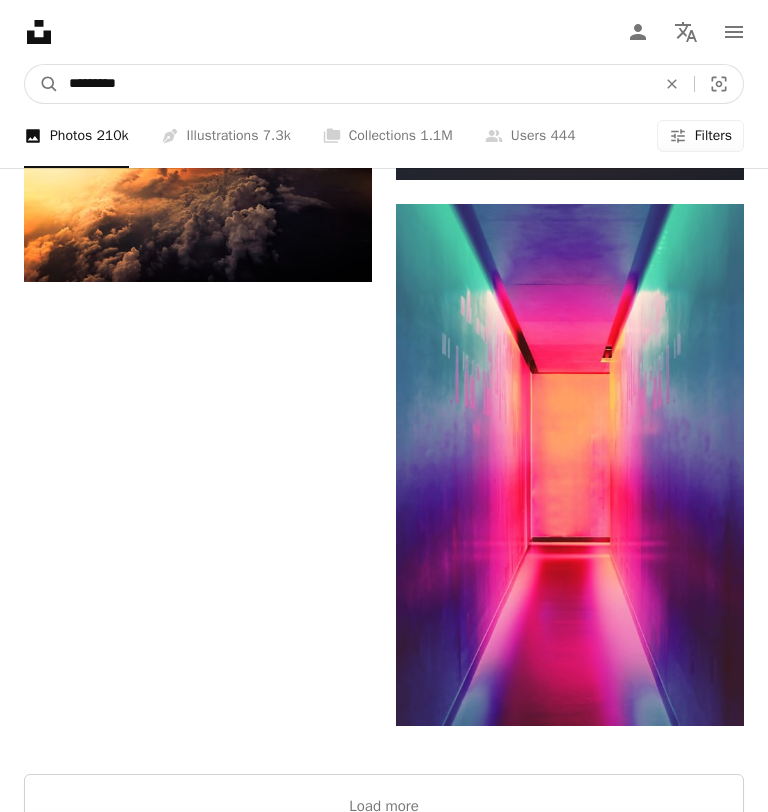 click on "*********" at bounding box center (354, 84) 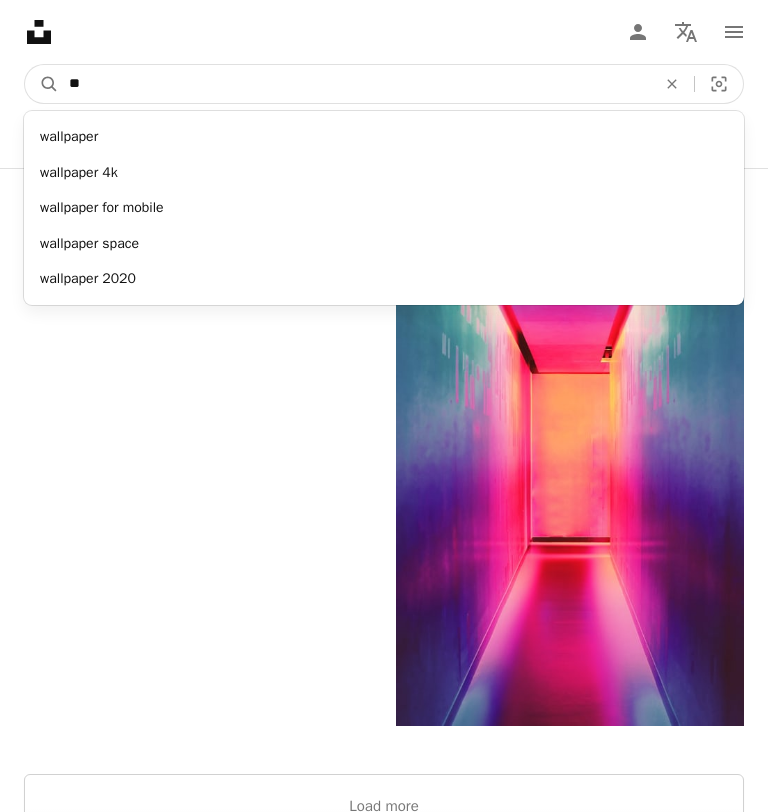 type on "*" 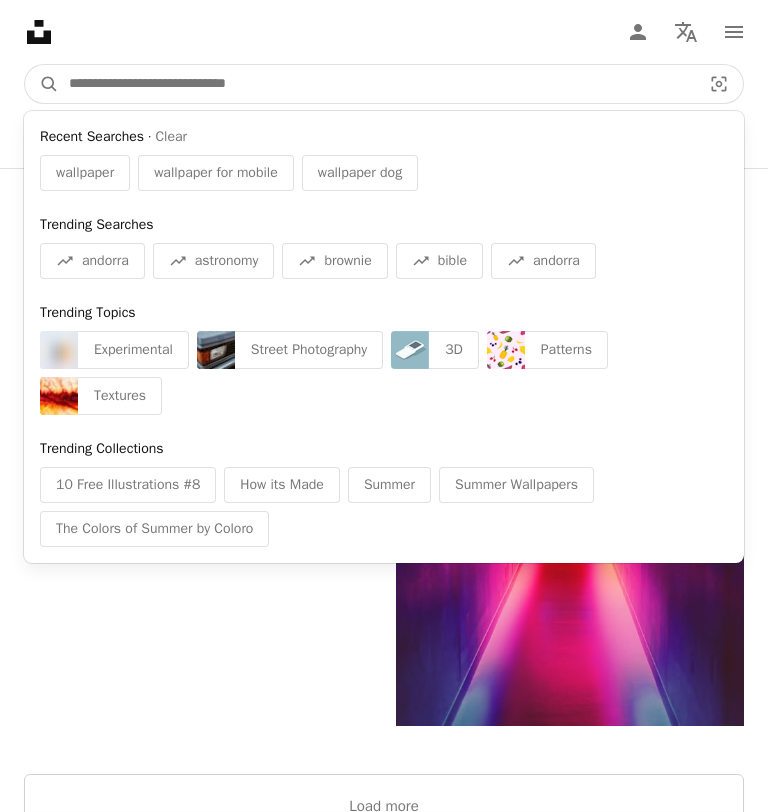 scroll, scrollTop: 14242, scrollLeft: 0, axis: vertical 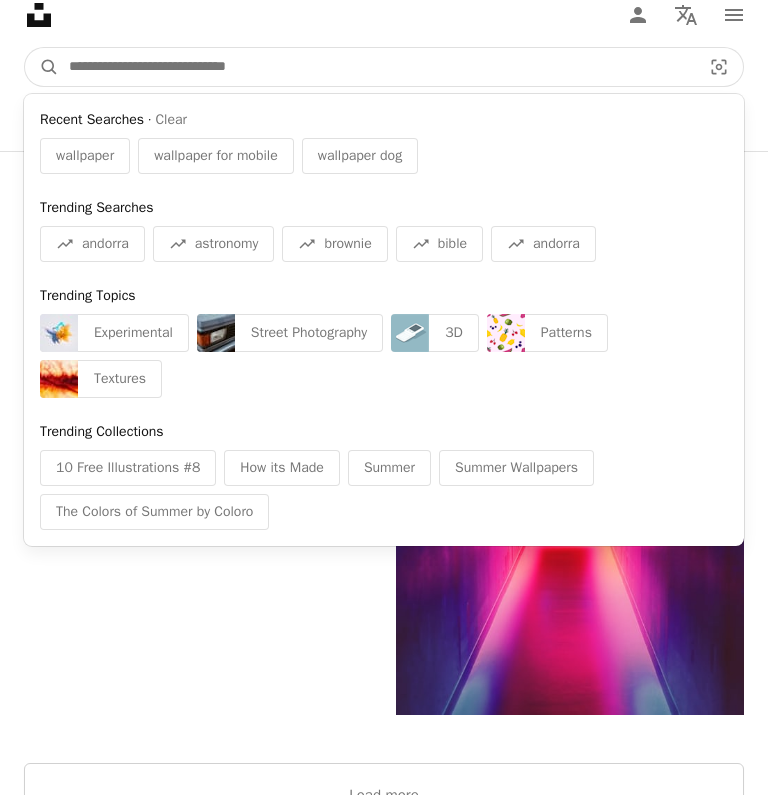 type 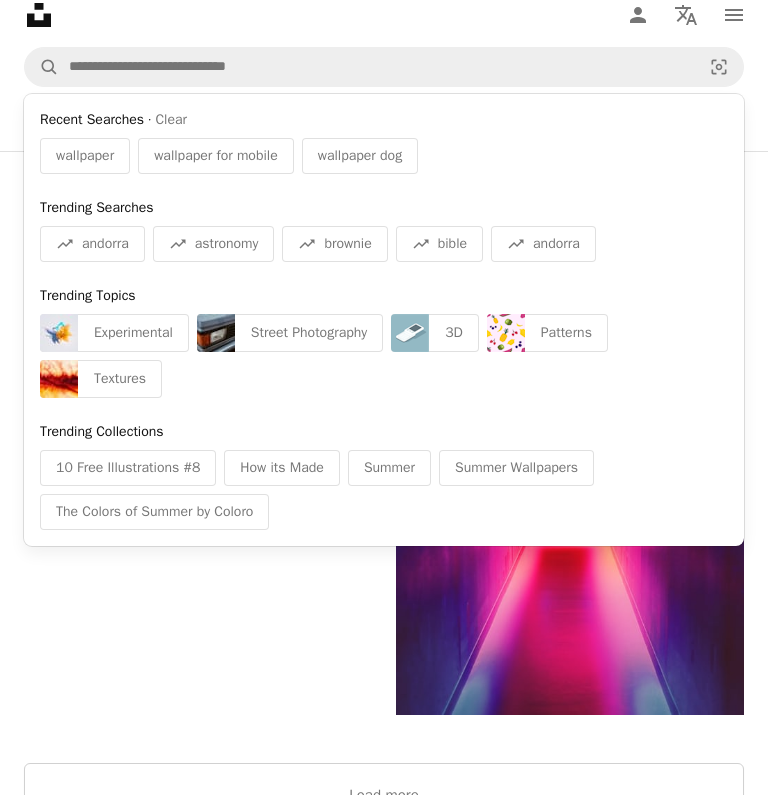 click at bounding box center [410, 350] 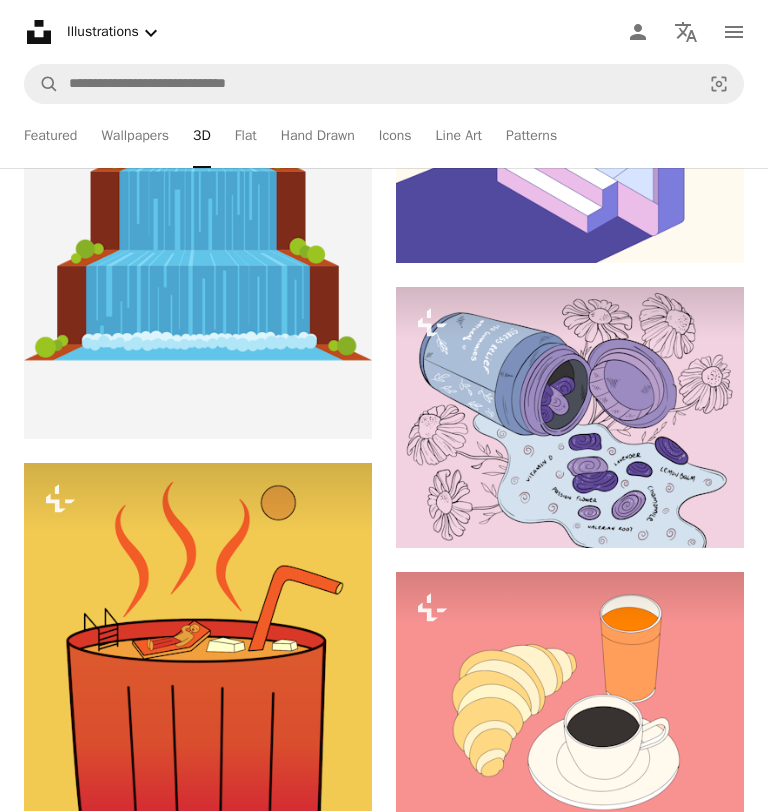 scroll, scrollTop: 4206, scrollLeft: 0, axis: vertical 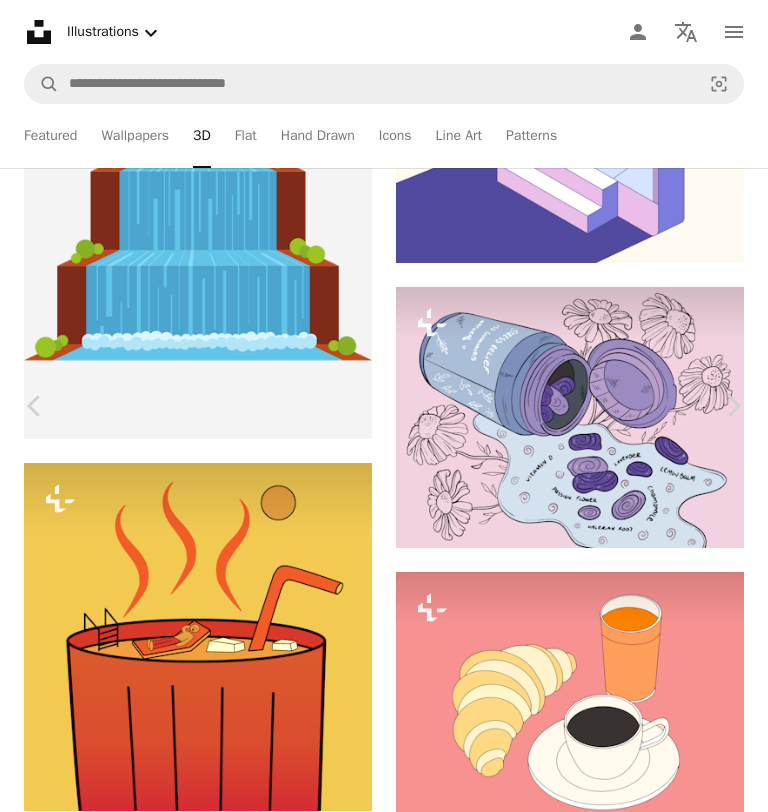click on "More Actions" 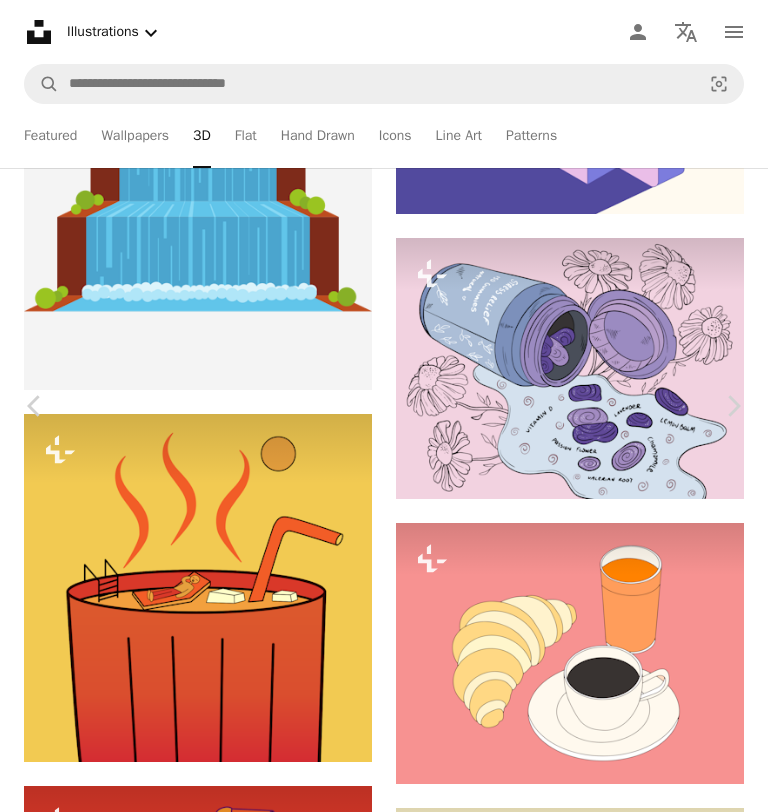 click on "Share" at bounding box center [594, 5196] 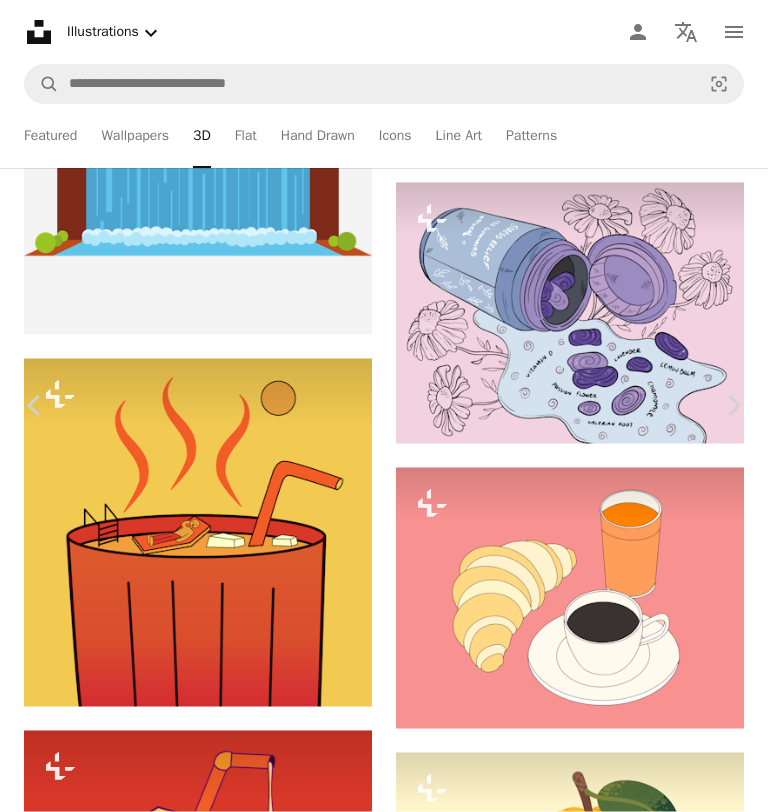 scroll, scrollTop: 4311, scrollLeft: 0, axis: vertical 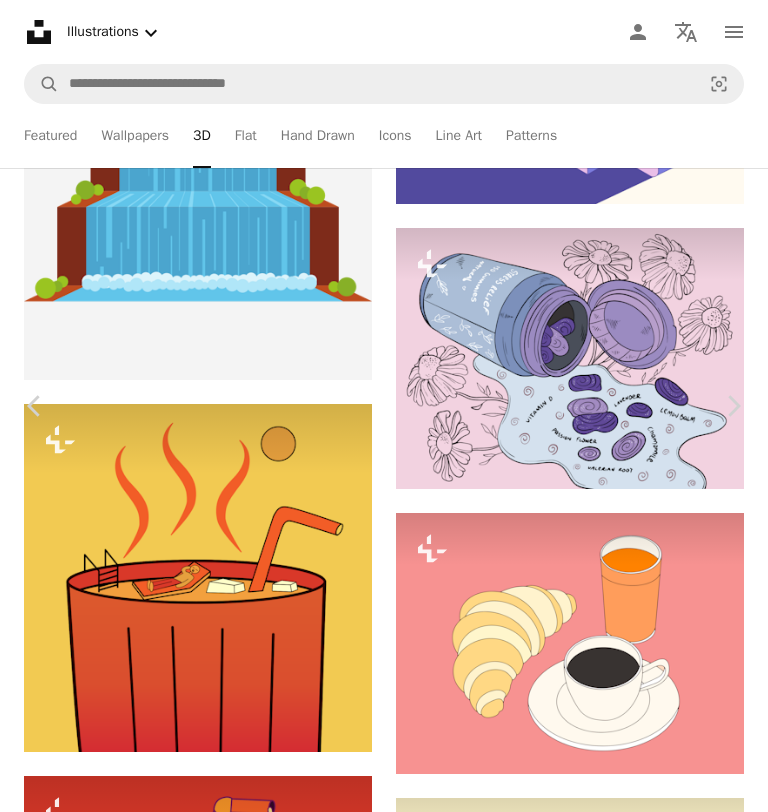 click on "Edit image   Plus sign for Unsplash+" at bounding box center [507, 4525] 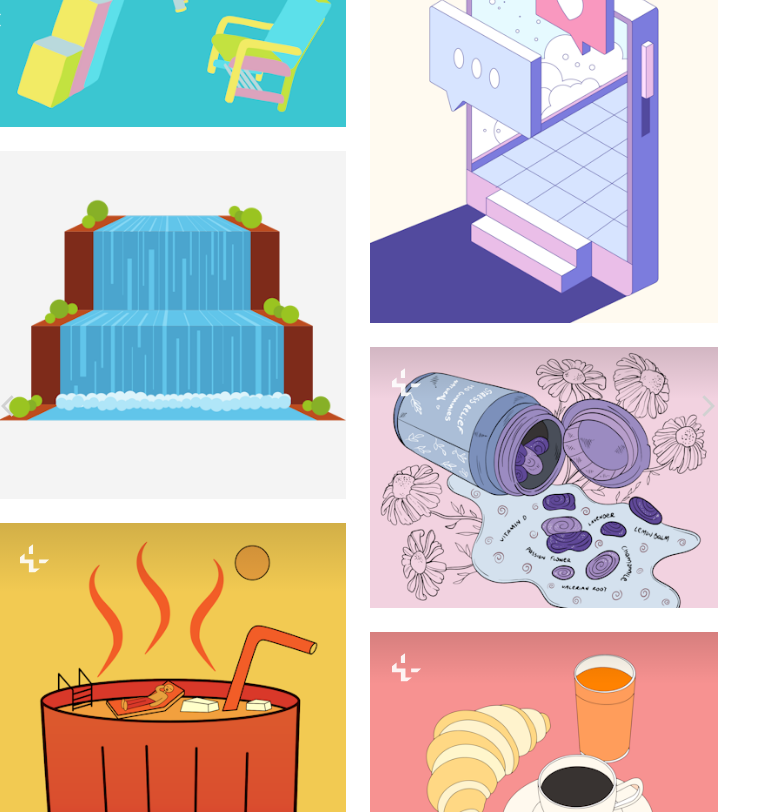 scroll, scrollTop: 4210, scrollLeft: 0, axis: vertical 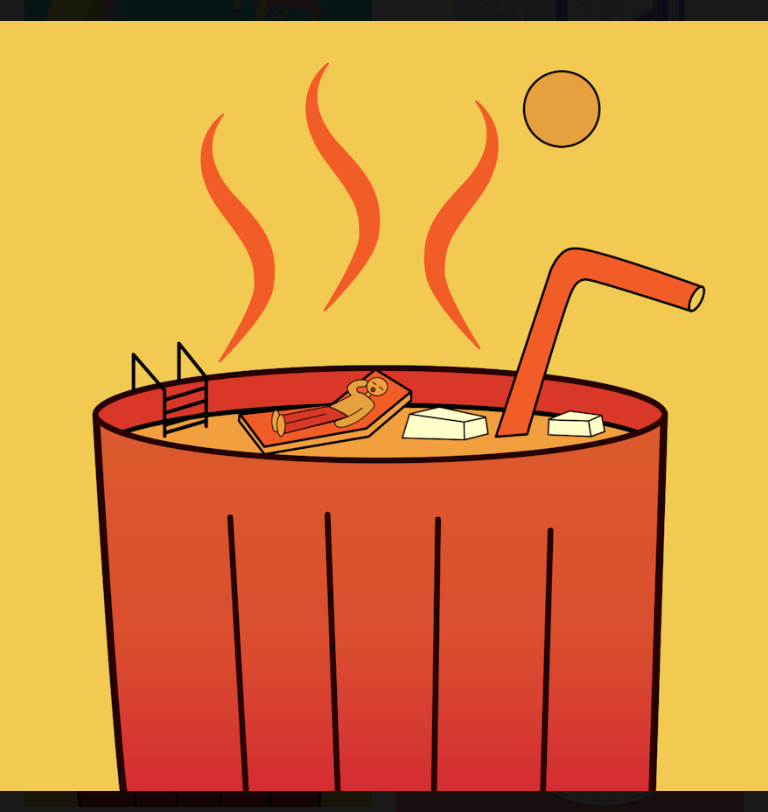 click at bounding box center (384, 406) 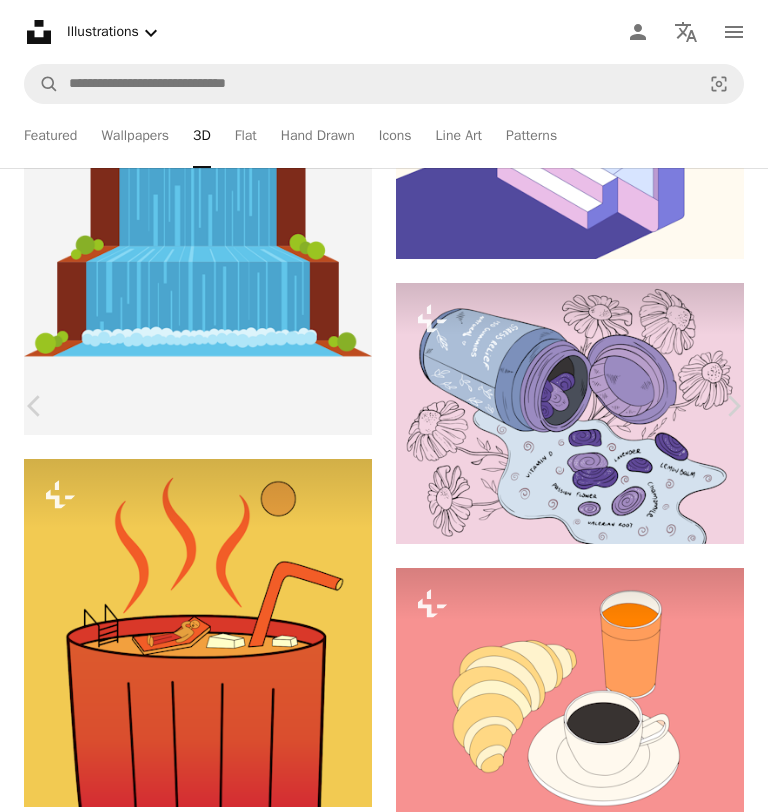 click at bounding box center (384, 4911) 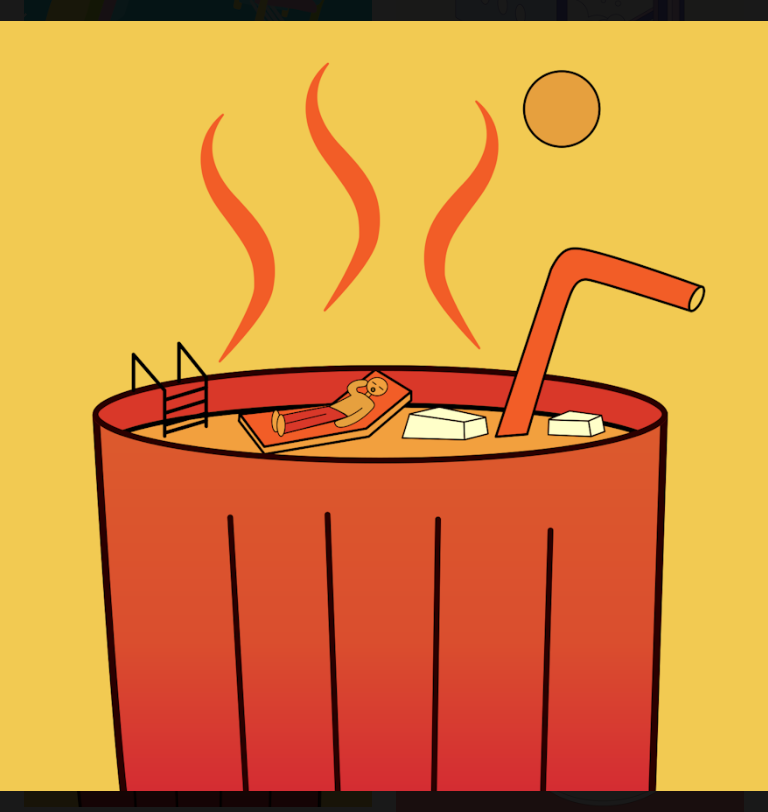 click at bounding box center [384, 406] 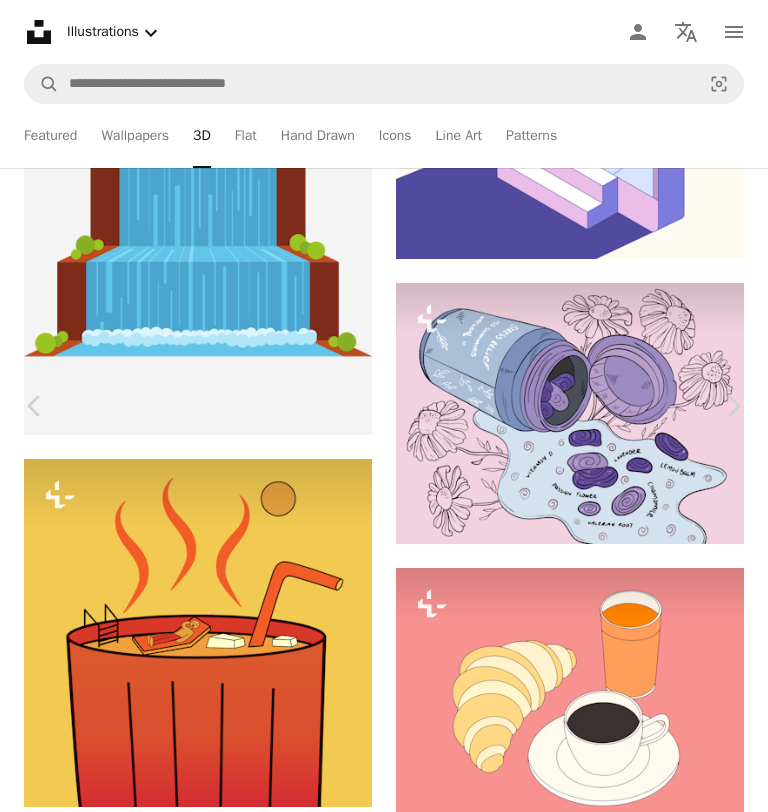 click at bounding box center (384, 4911) 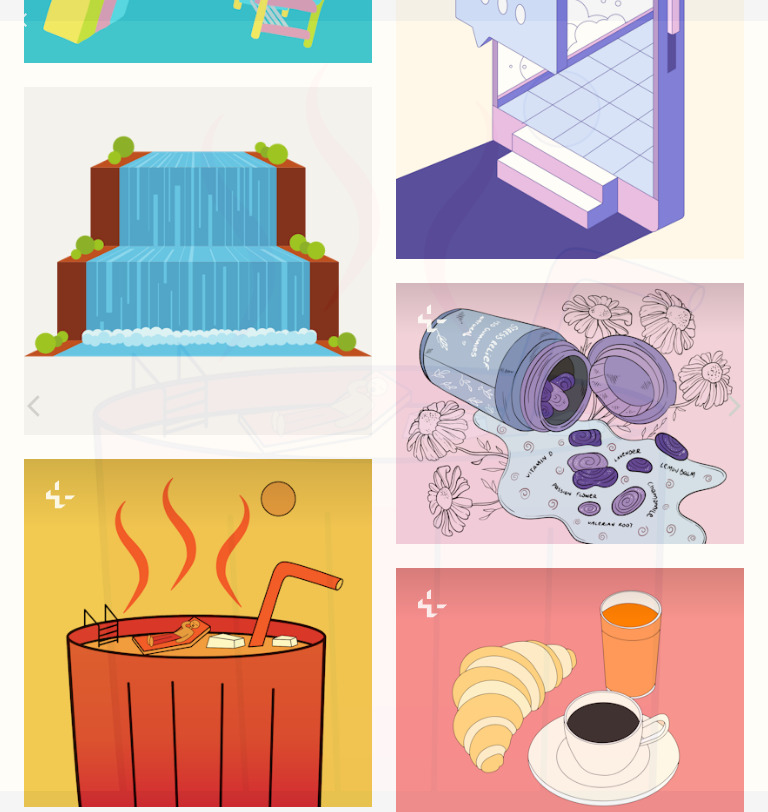 click at bounding box center [384, 406] 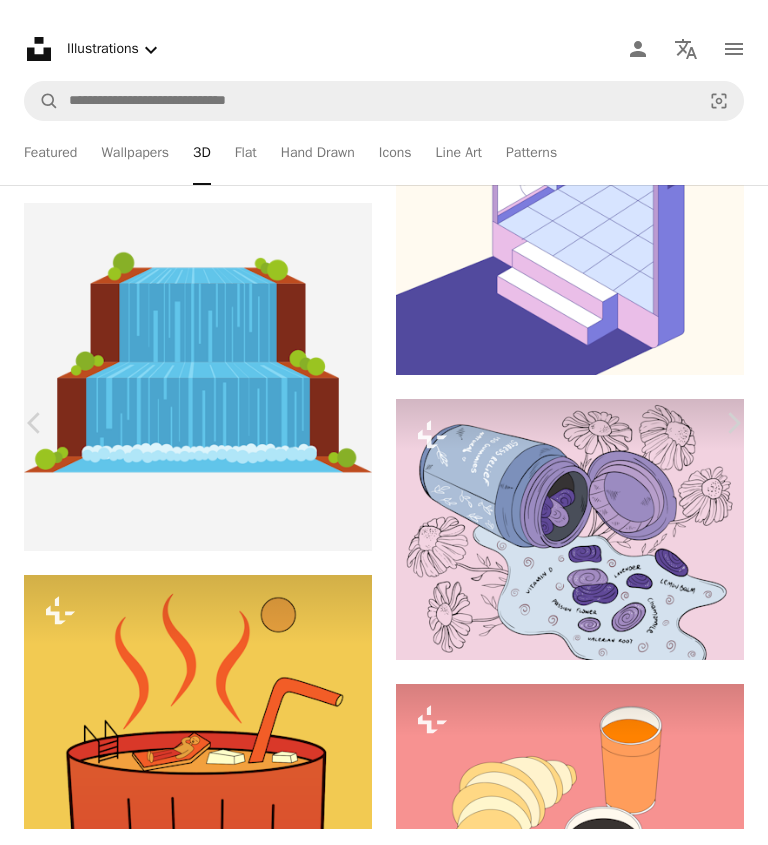 scroll, scrollTop: 4144, scrollLeft: 0, axis: vertical 